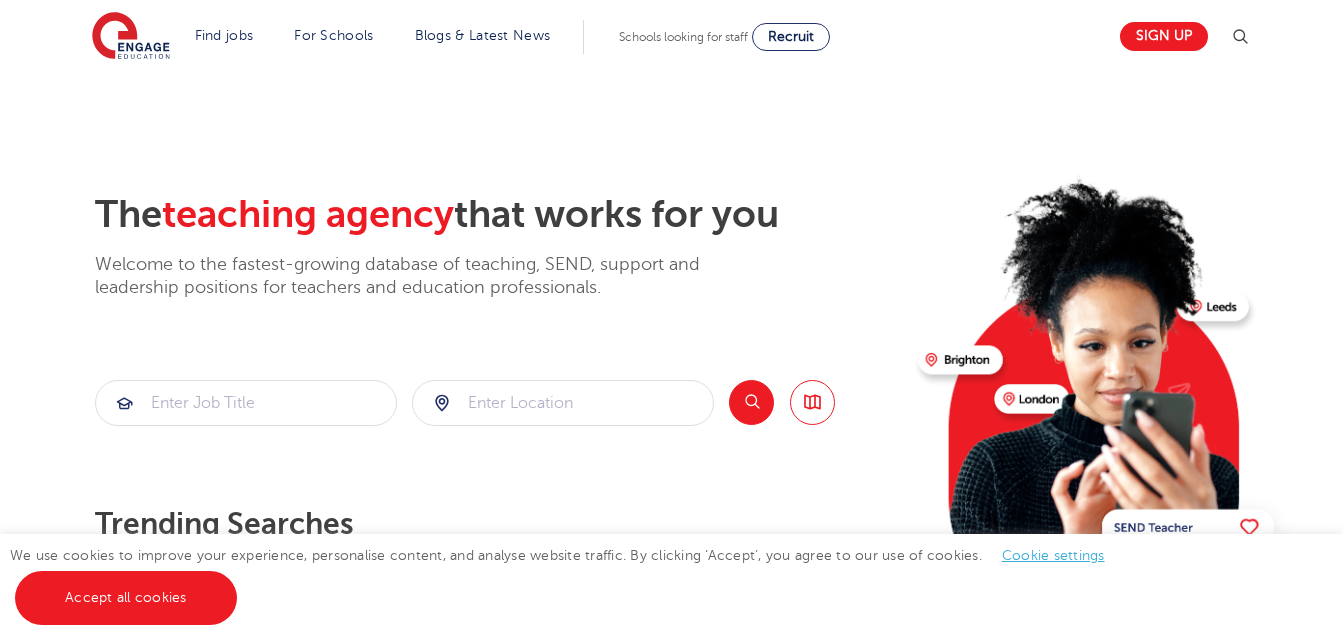 scroll, scrollTop: 300, scrollLeft: 0, axis: vertical 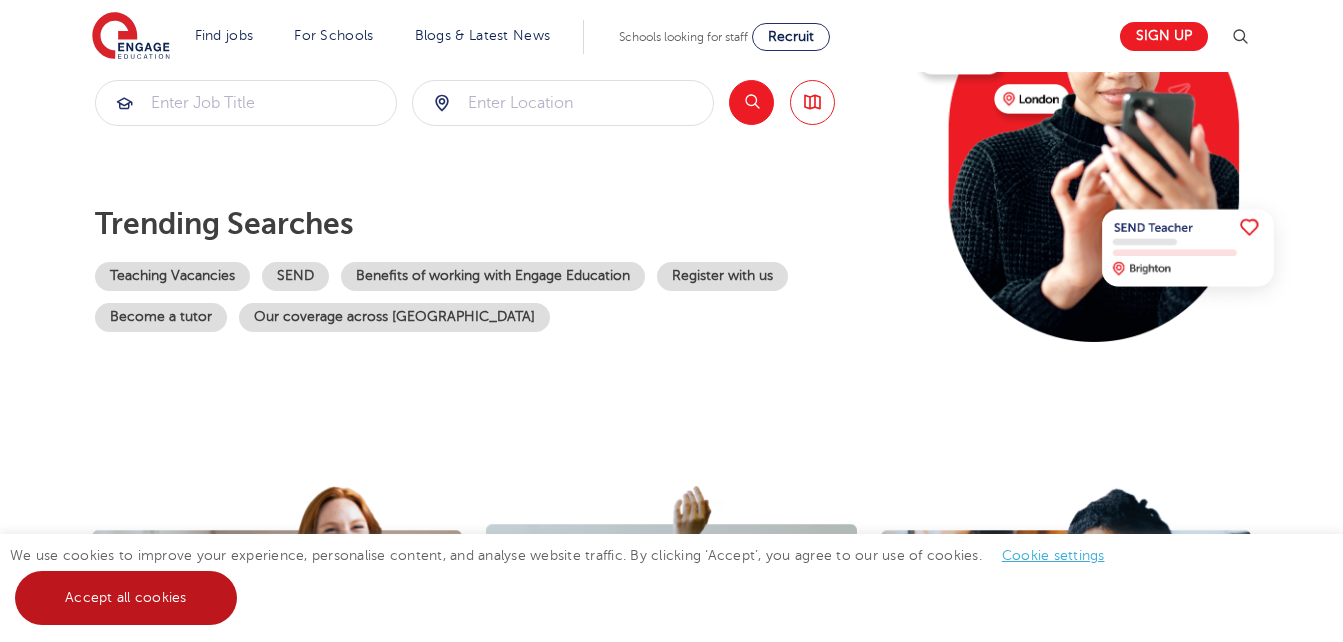 click on "Accept all cookies" at bounding box center [126, 598] 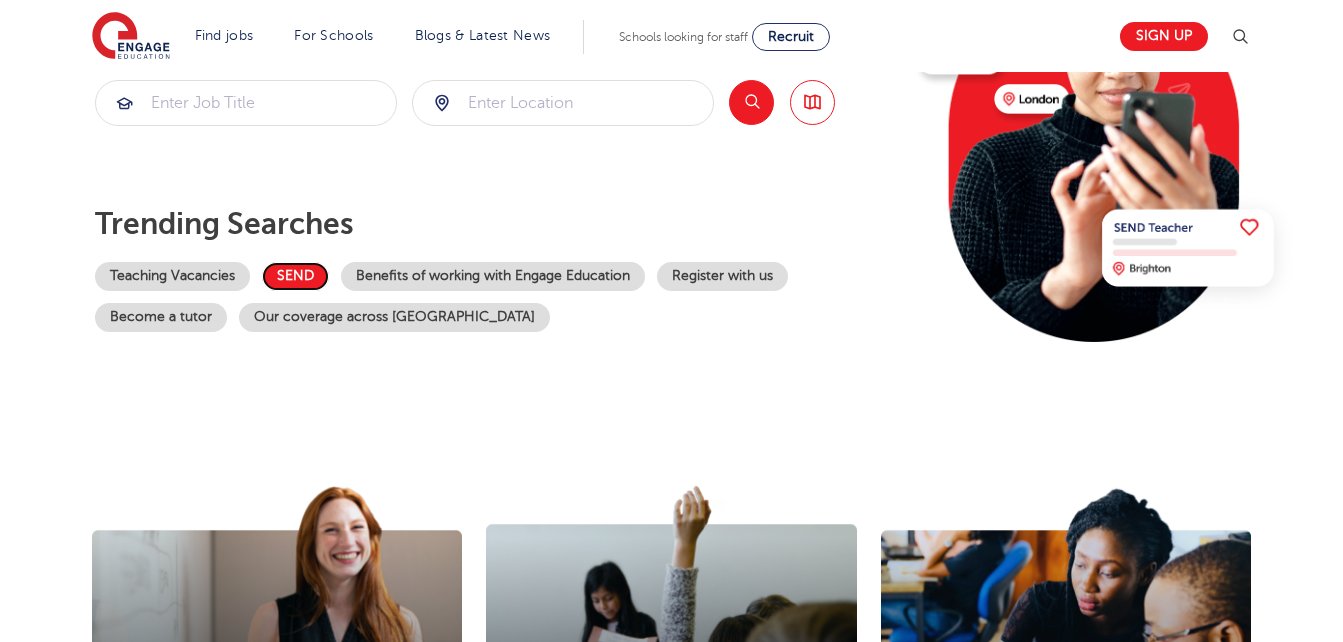 click on "SEND" at bounding box center [295, 276] 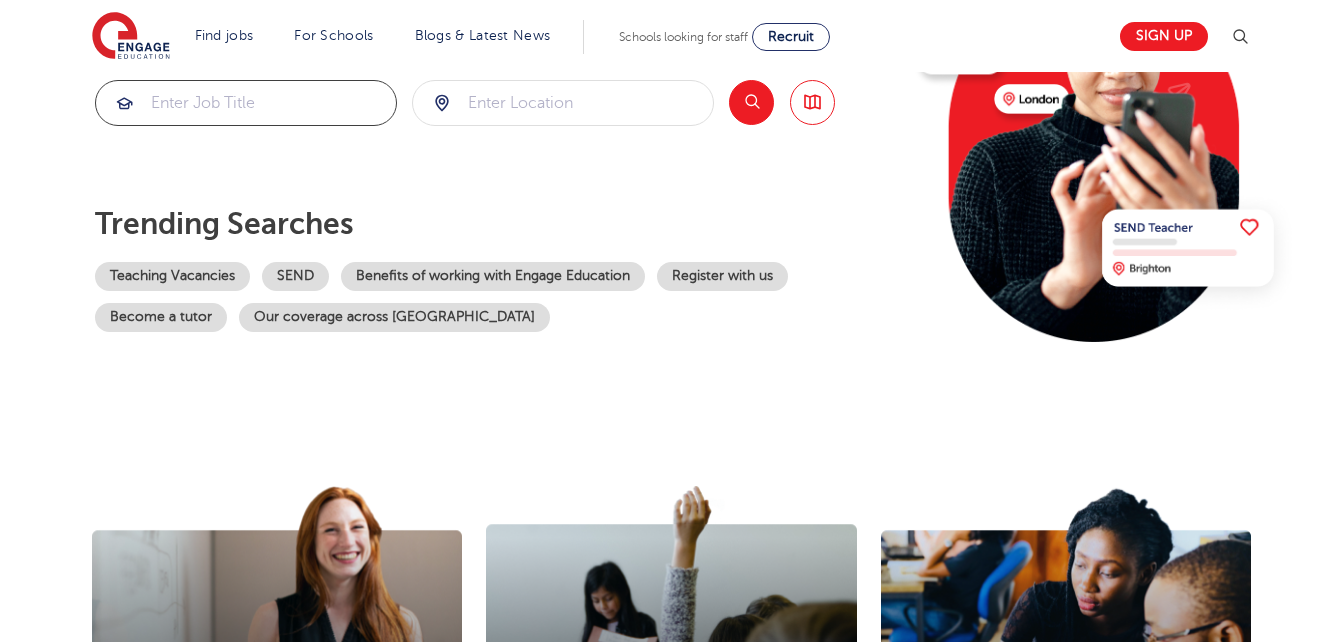 click at bounding box center (246, 103) 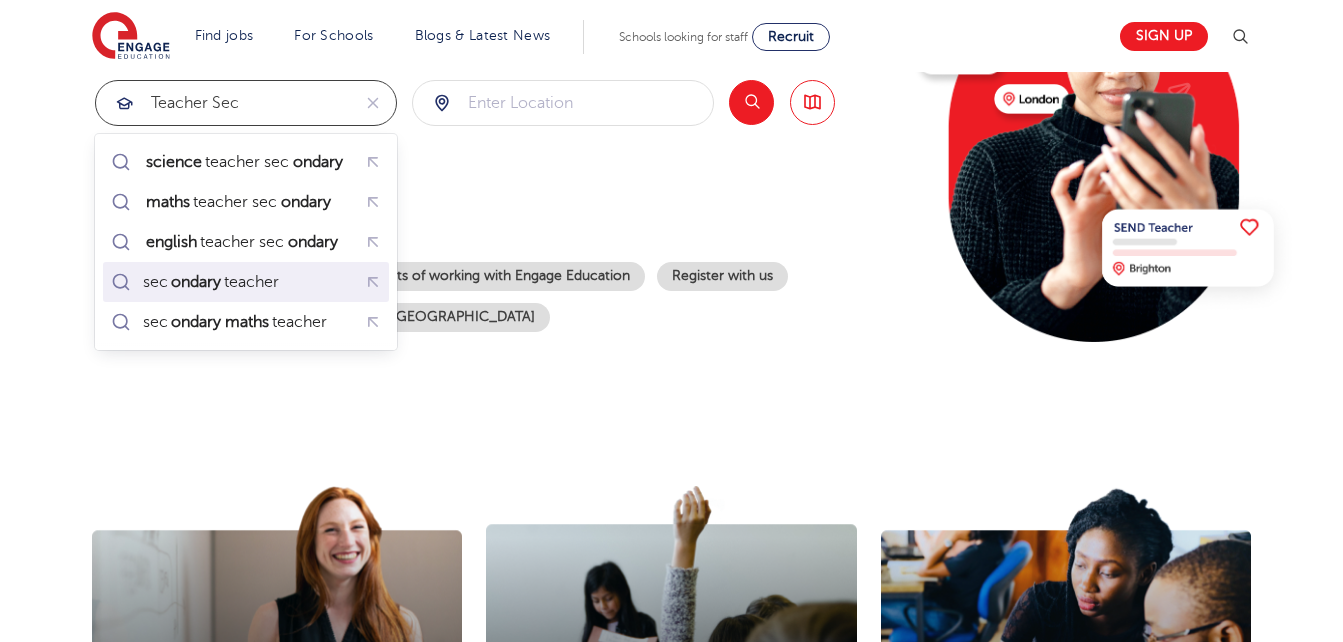 click on "ondary" at bounding box center (196, 282) 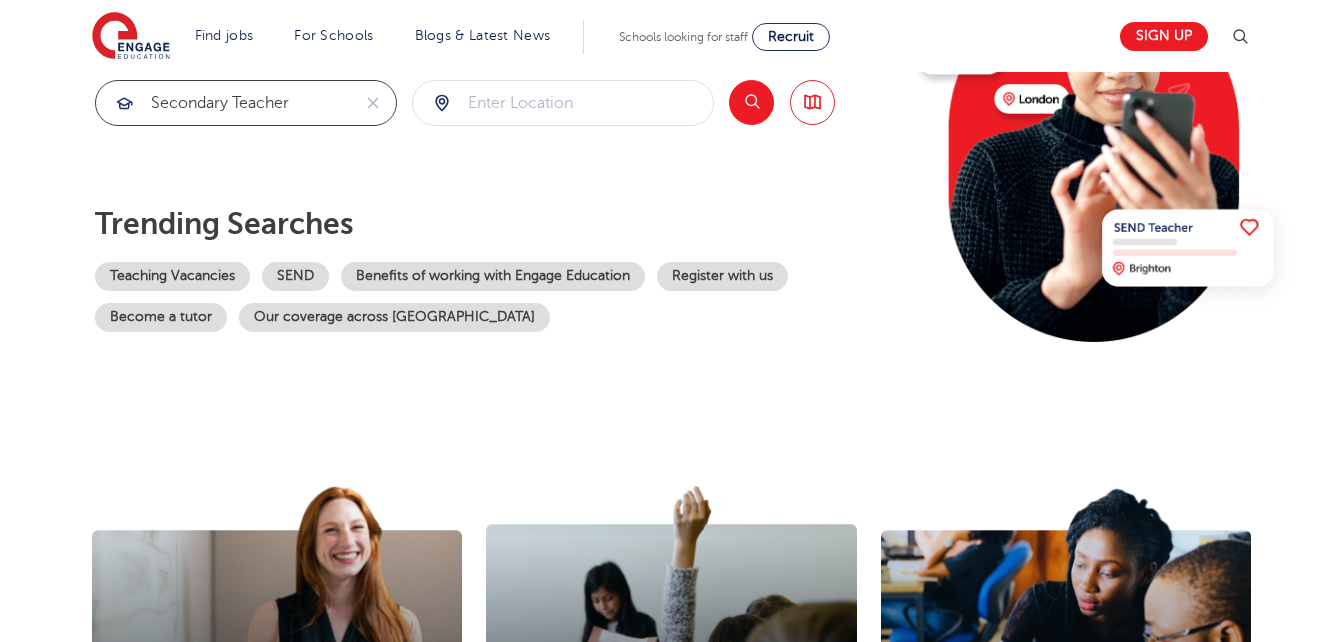 type on "secondary teacher" 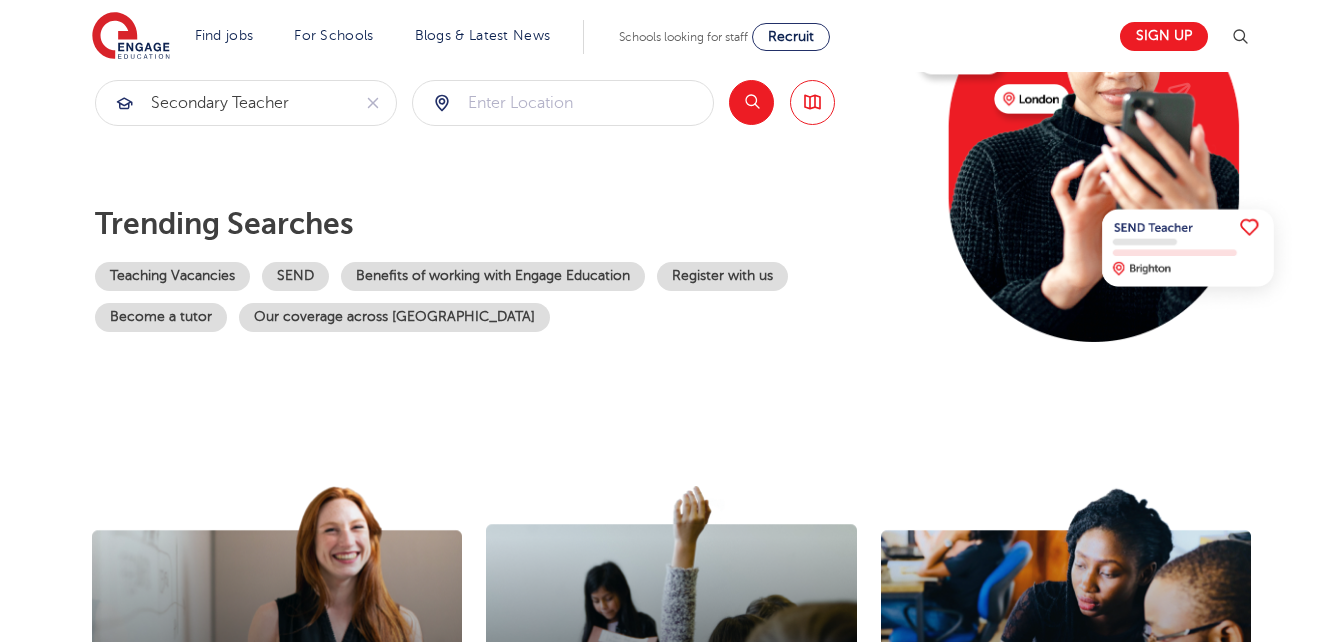 click on "Search" at bounding box center (751, 102) 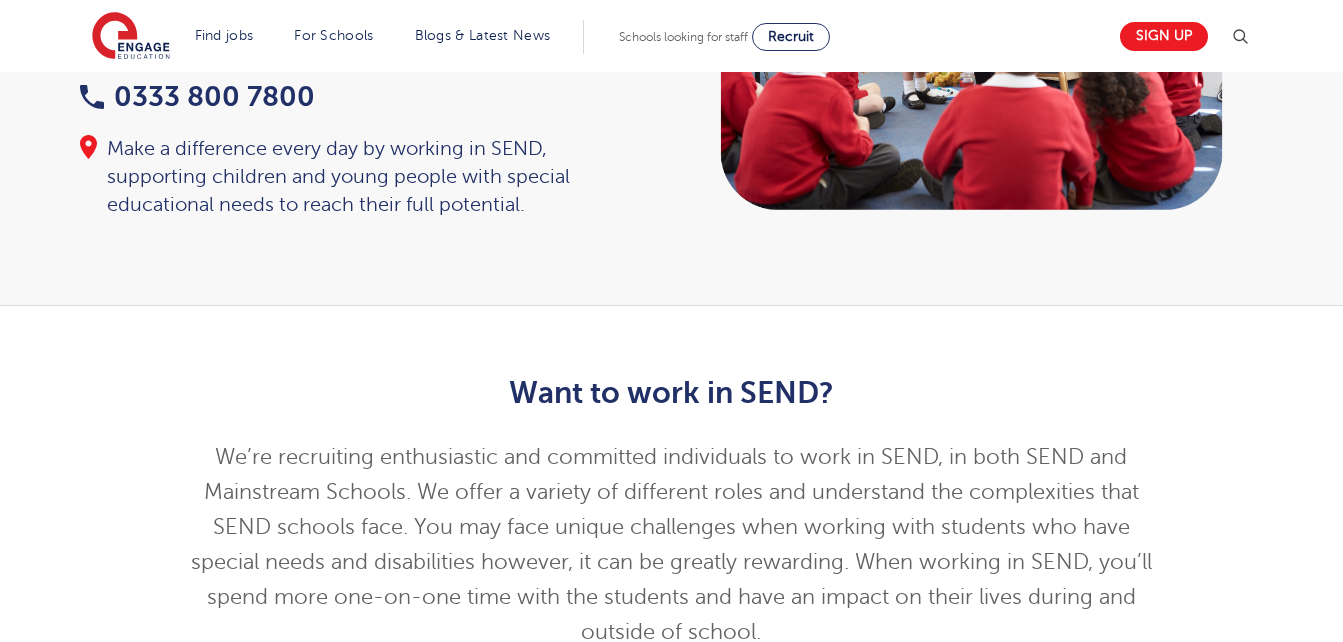 scroll, scrollTop: 0, scrollLeft: 0, axis: both 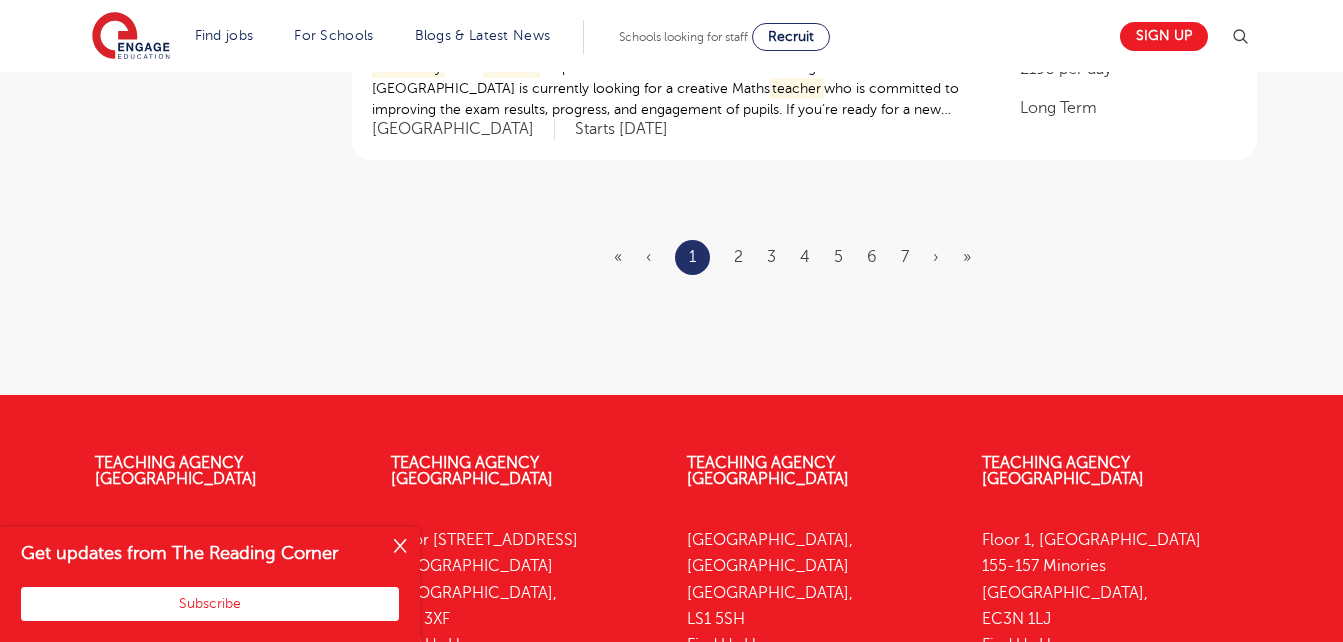 click on "« ‹ 1 2 3 4 5 6 7 › »" at bounding box center [804, 257] 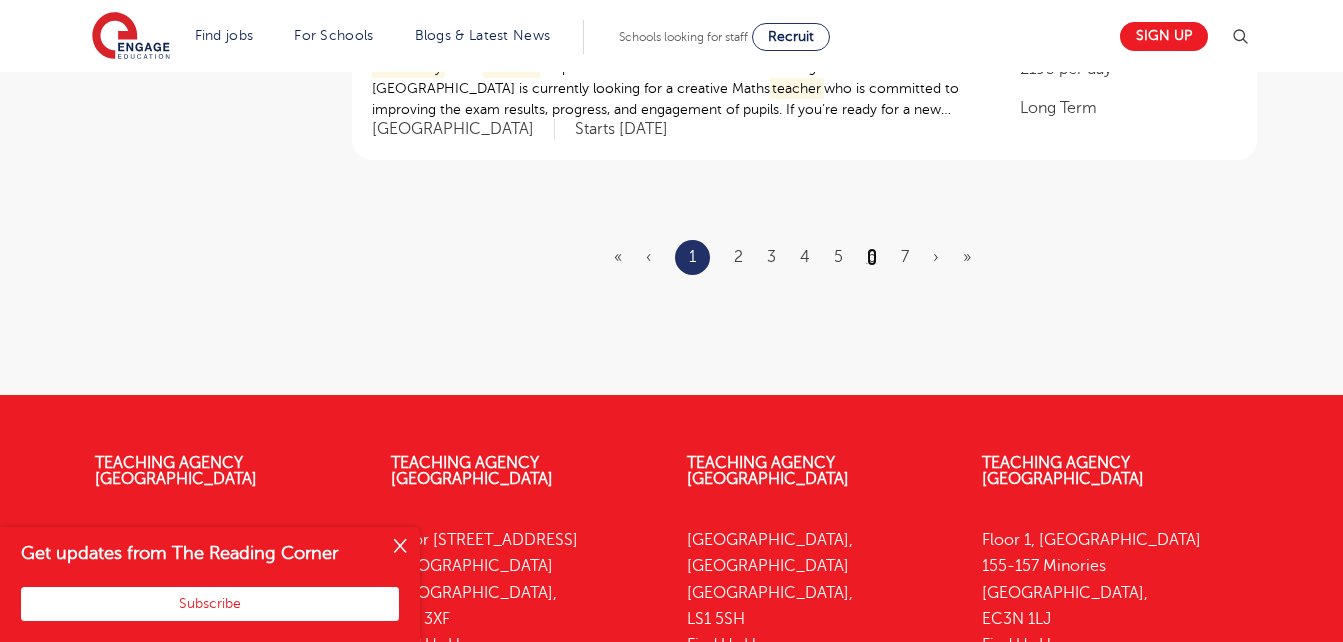 click on "6" at bounding box center [872, 257] 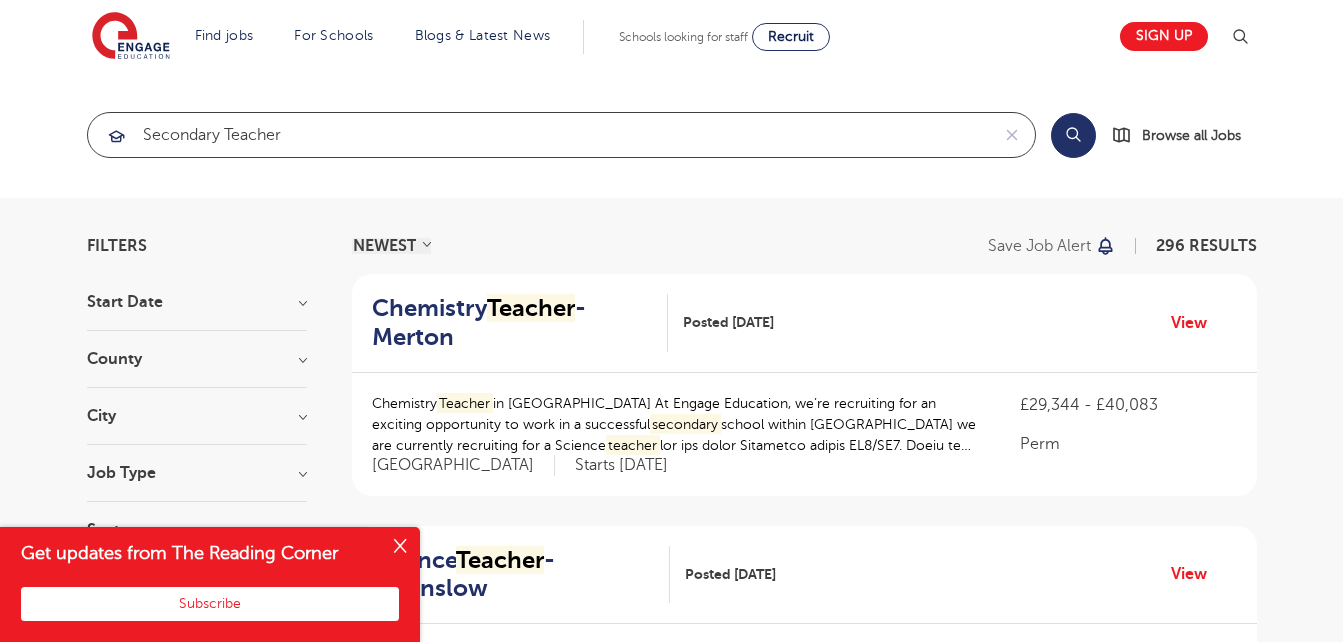 click on "secondary teacher" at bounding box center [538, 135] 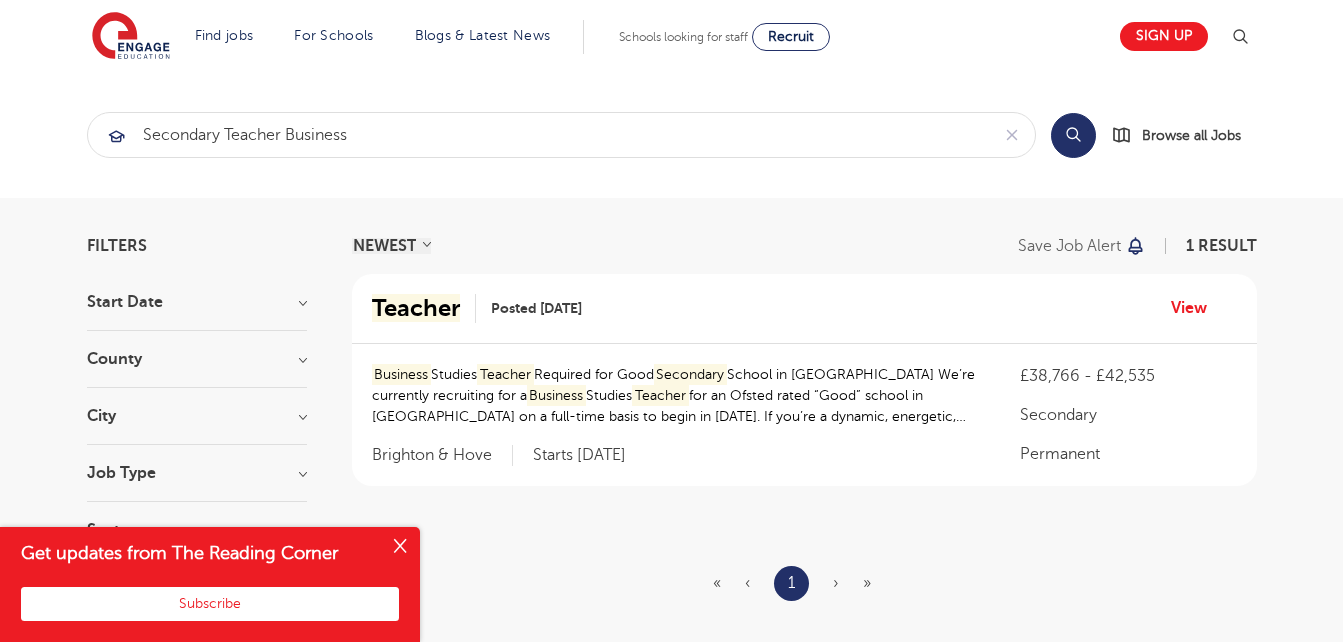 click on "Search" at bounding box center [1073, 135] 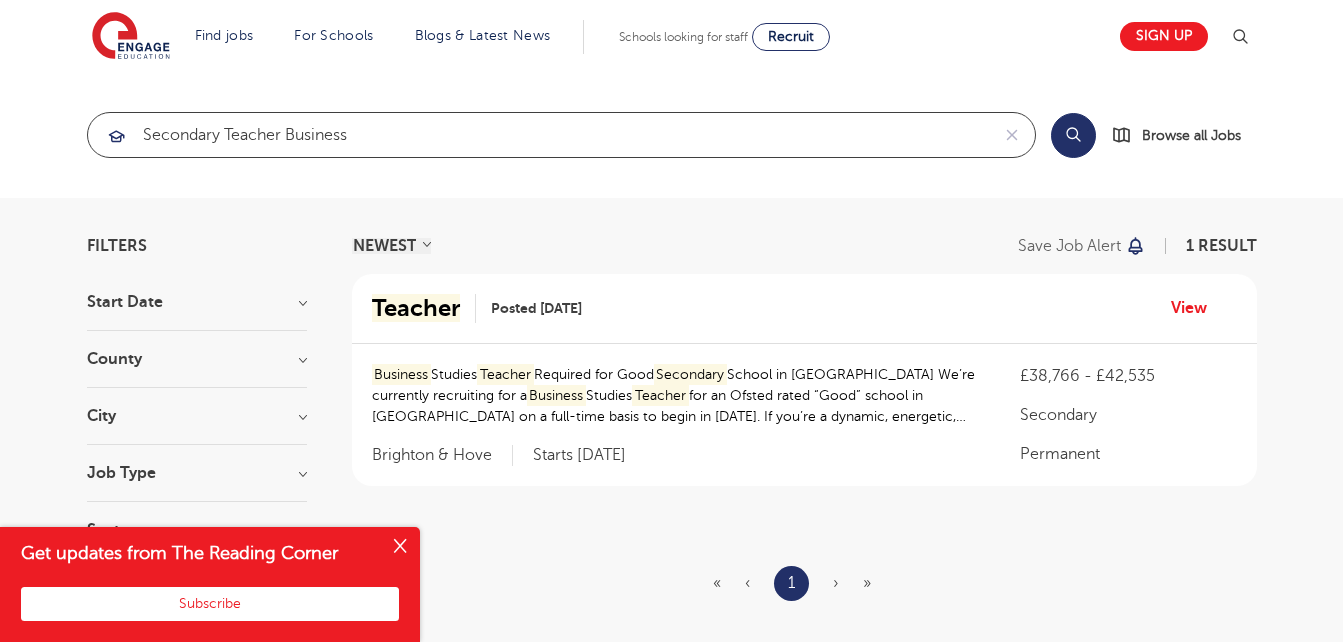 click on "secondary teacher business" at bounding box center (538, 135) 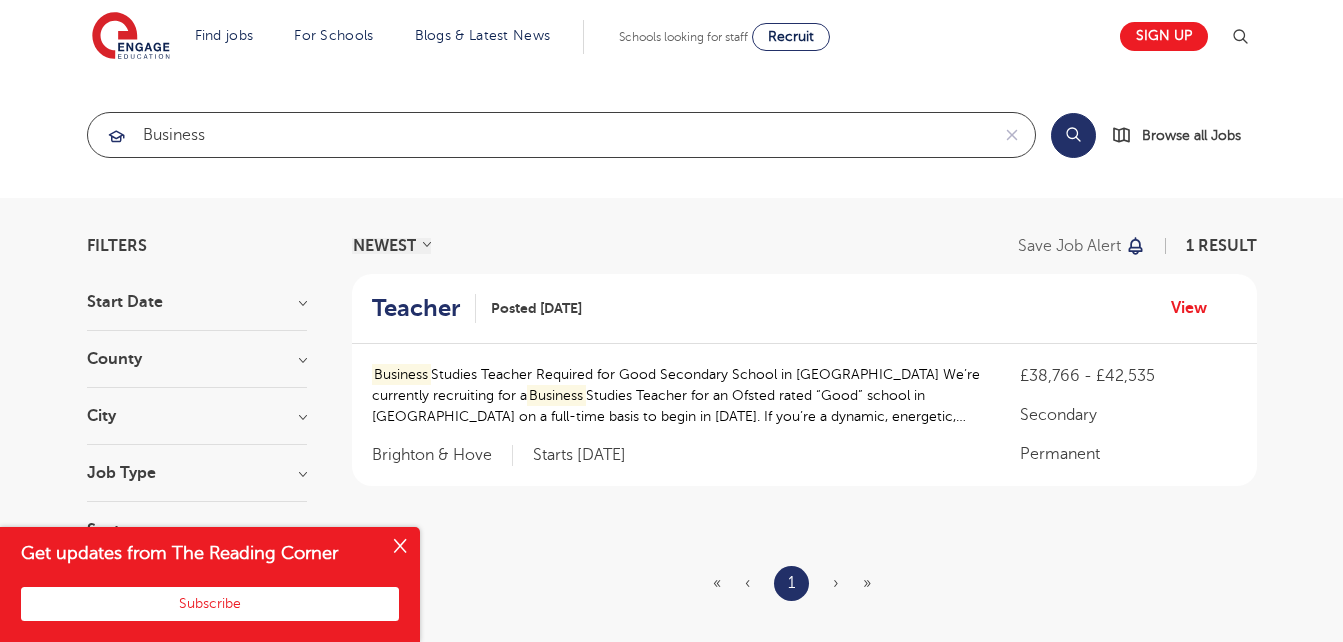 type on "business" 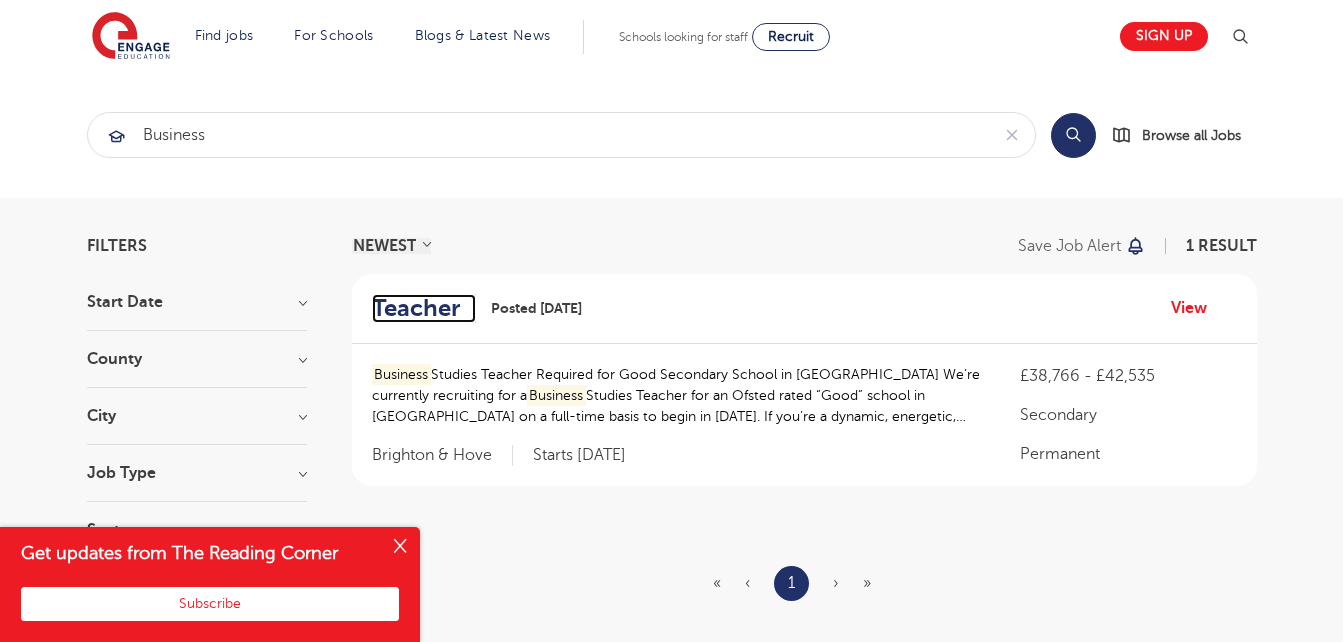 click on "Teacher" at bounding box center (416, 308) 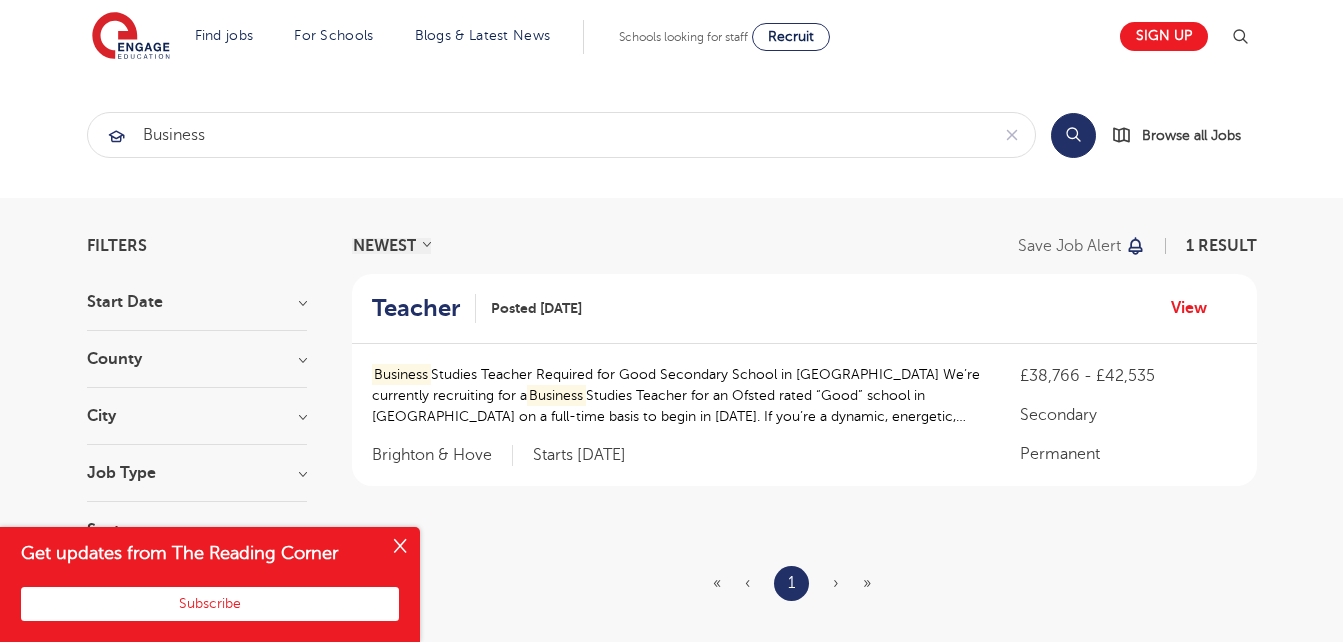 drag, startPoint x: 394, startPoint y: 547, endPoint x: 388, endPoint y: 500, distance: 47.38143 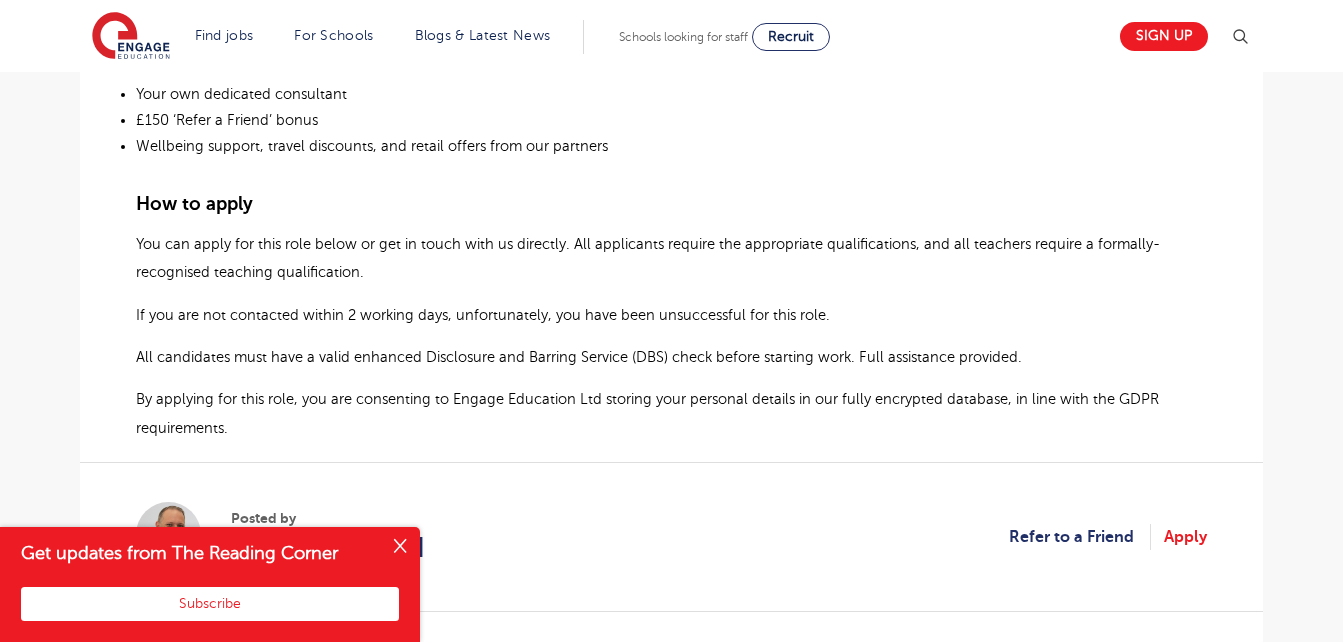 scroll, scrollTop: 1500, scrollLeft: 0, axis: vertical 